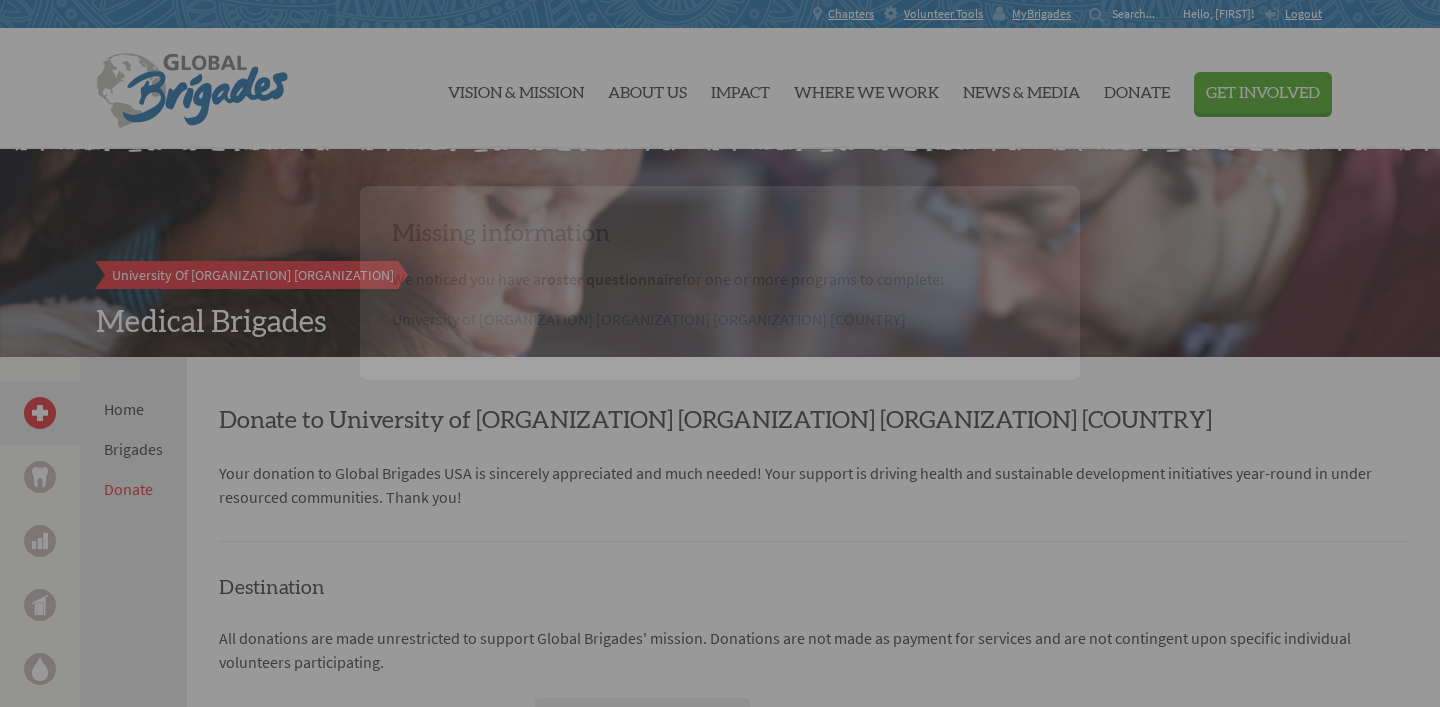 scroll, scrollTop: 0, scrollLeft: 0, axis: both 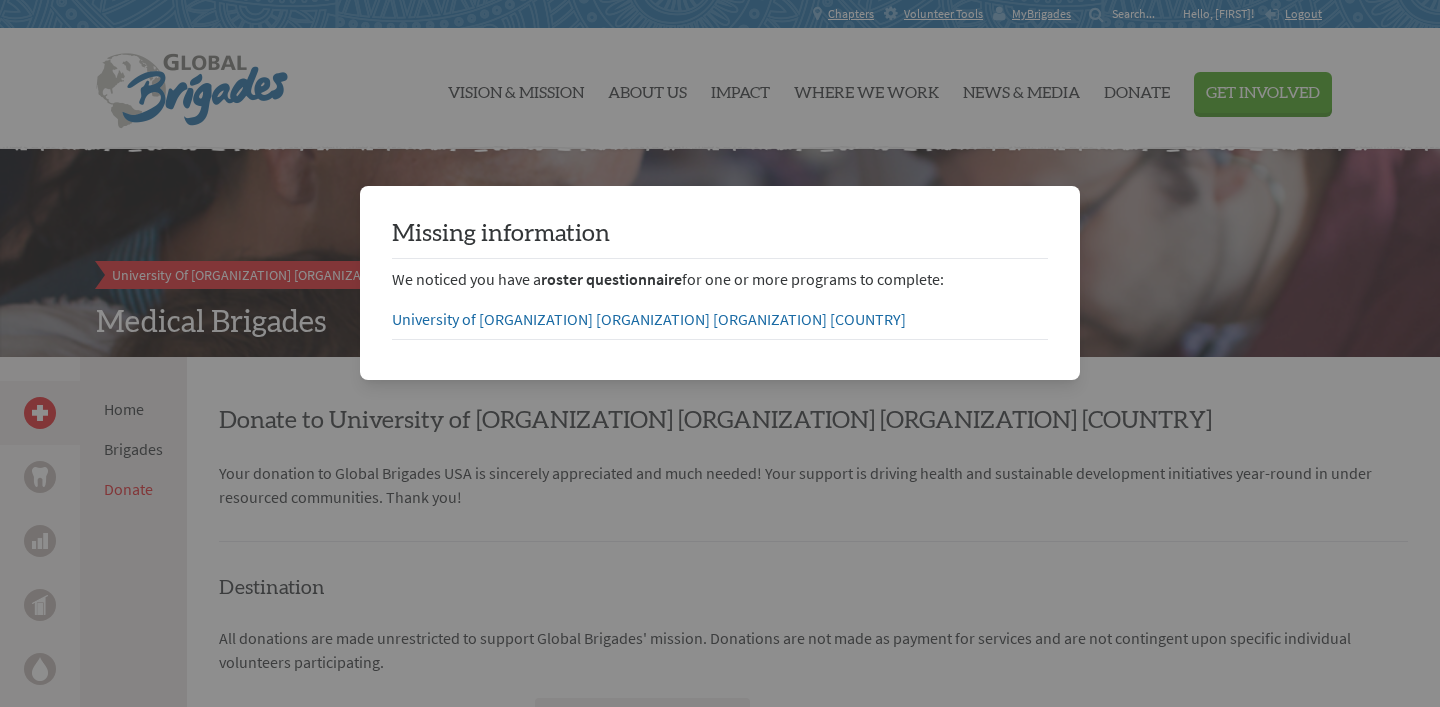 click at bounding box center (720, 1650) 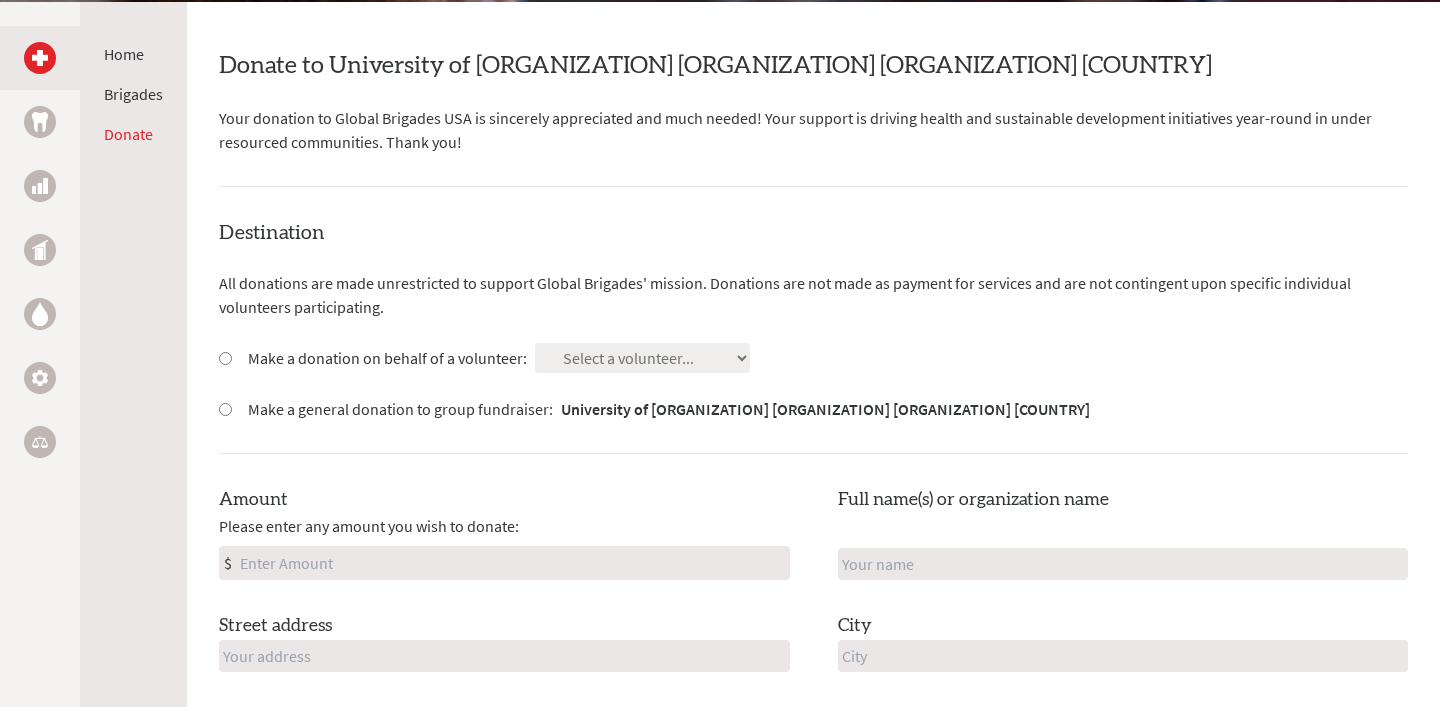 scroll, scrollTop: 357, scrollLeft: 0, axis: vertical 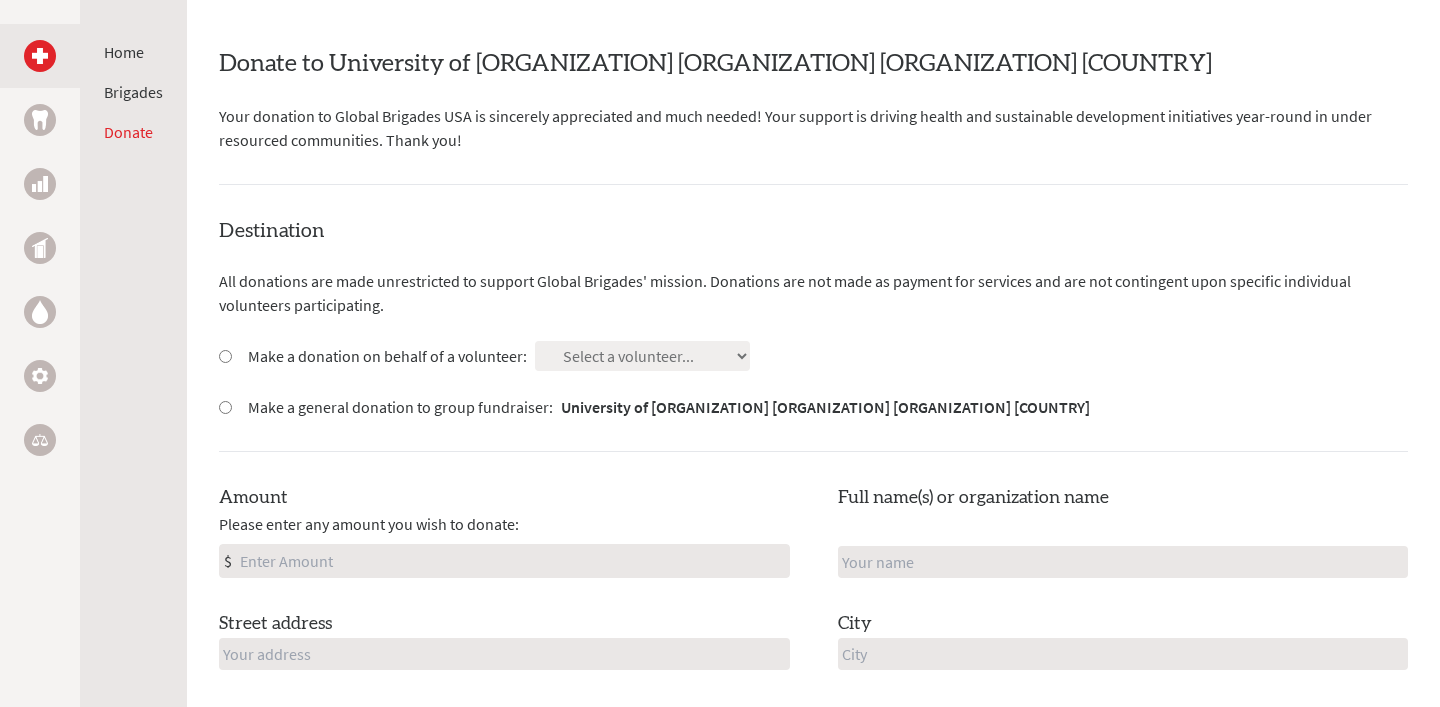 click on "Make a donation on behalf of a volunteer:
Select a volunteer...
[FIRST] [LAST]
[FIRST] [LAST]
[FIRST] [LAST]" at bounding box center (813, 552) 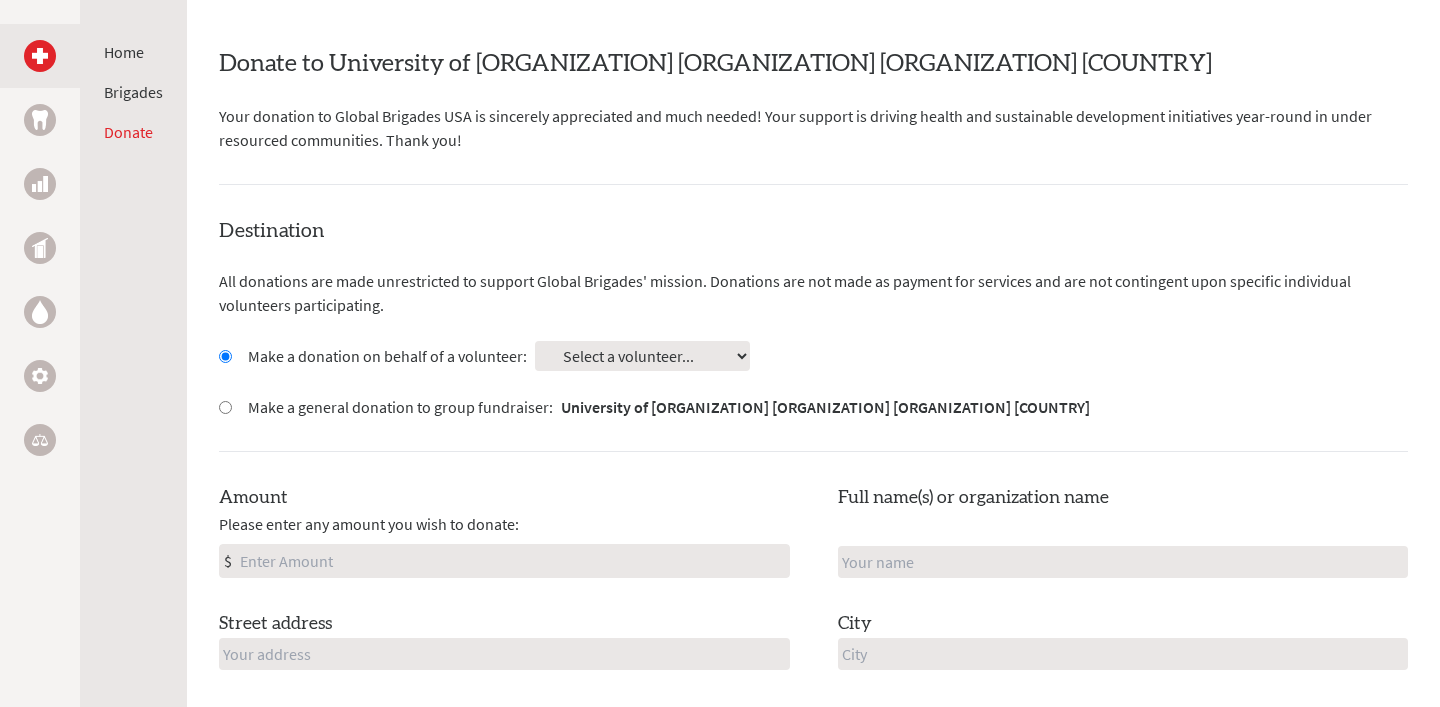 click on "Select a volunteer...
[FIRST] [LAST]
[FIRST] [LAST]
[FIRST] [LAST]
[FIRST] [LAST]
[FIRST] [LAST]-[LAST]
[FIRST] [LAST]
[FIRST] [LAST] [LAST]" at bounding box center [642, 356] 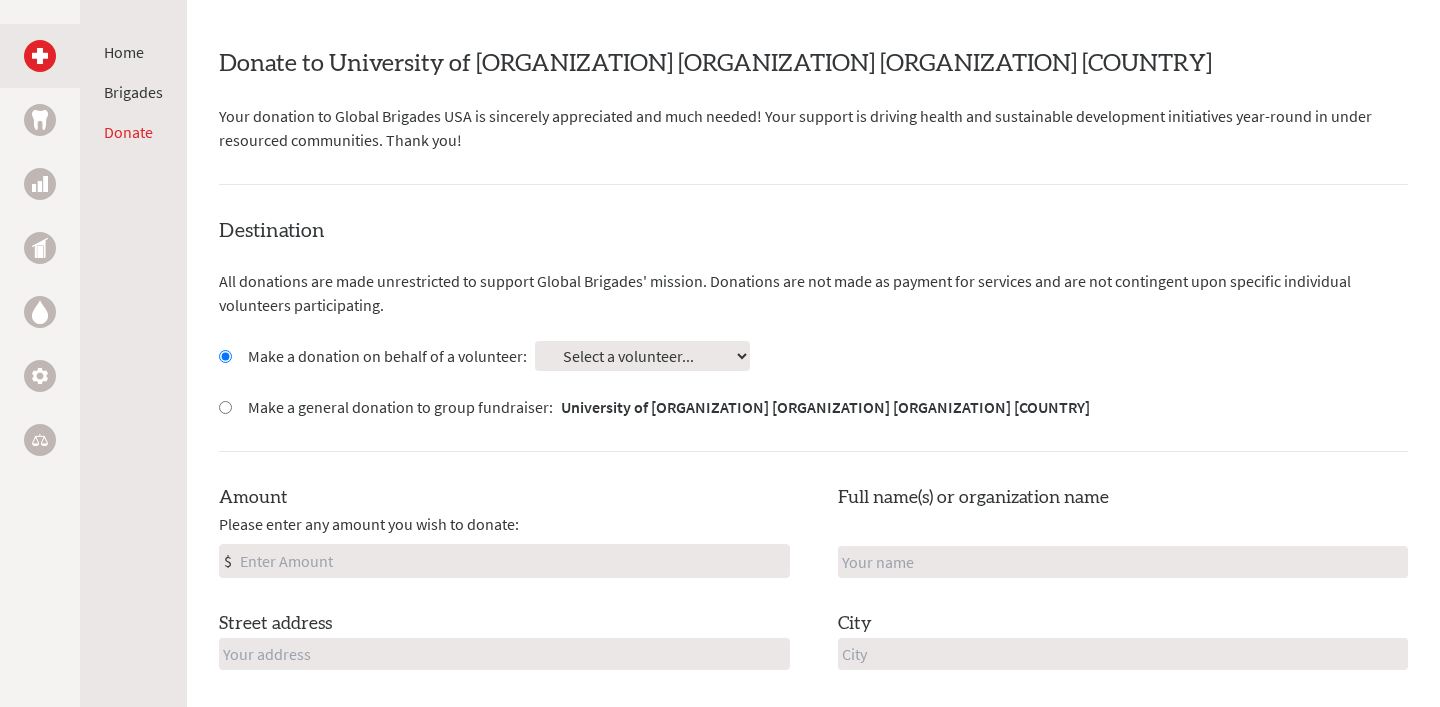 select on "[UUID]" 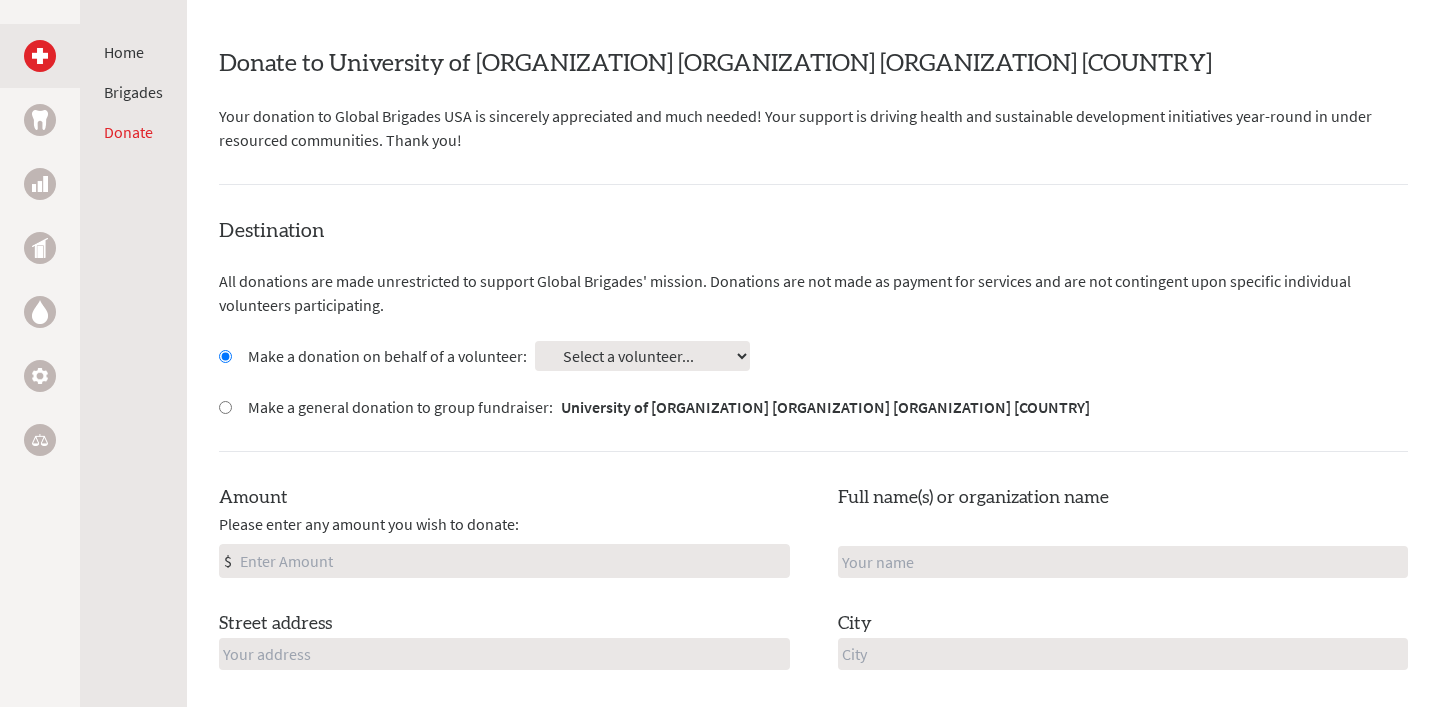 click on "Make a donation on behalf of a volunteer:
Select a volunteer...
[FIRST] [LAST]
[FIRST] [LAST]
[FIRST] [LAST]" at bounding box center (813, 552) 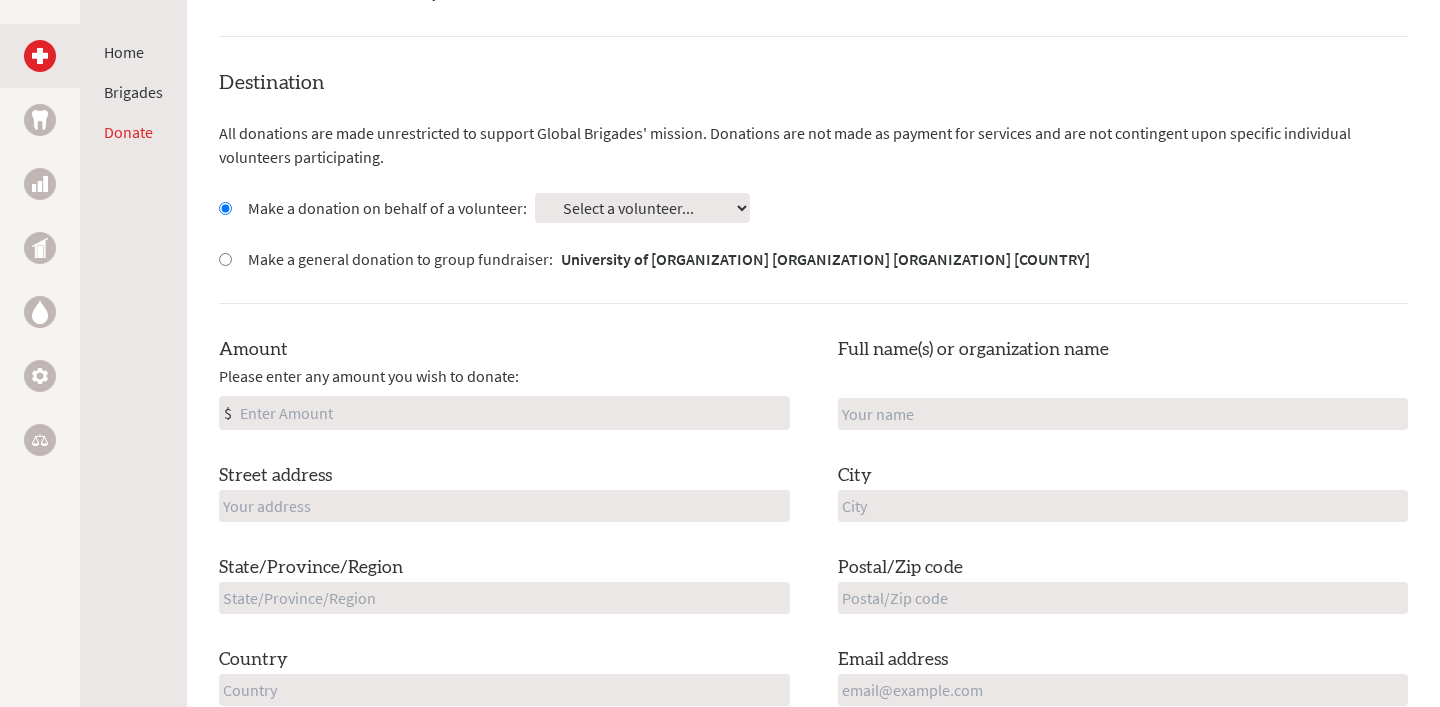 scroll, scrollTop: 531, scrollLeft: 0, axis: vertical 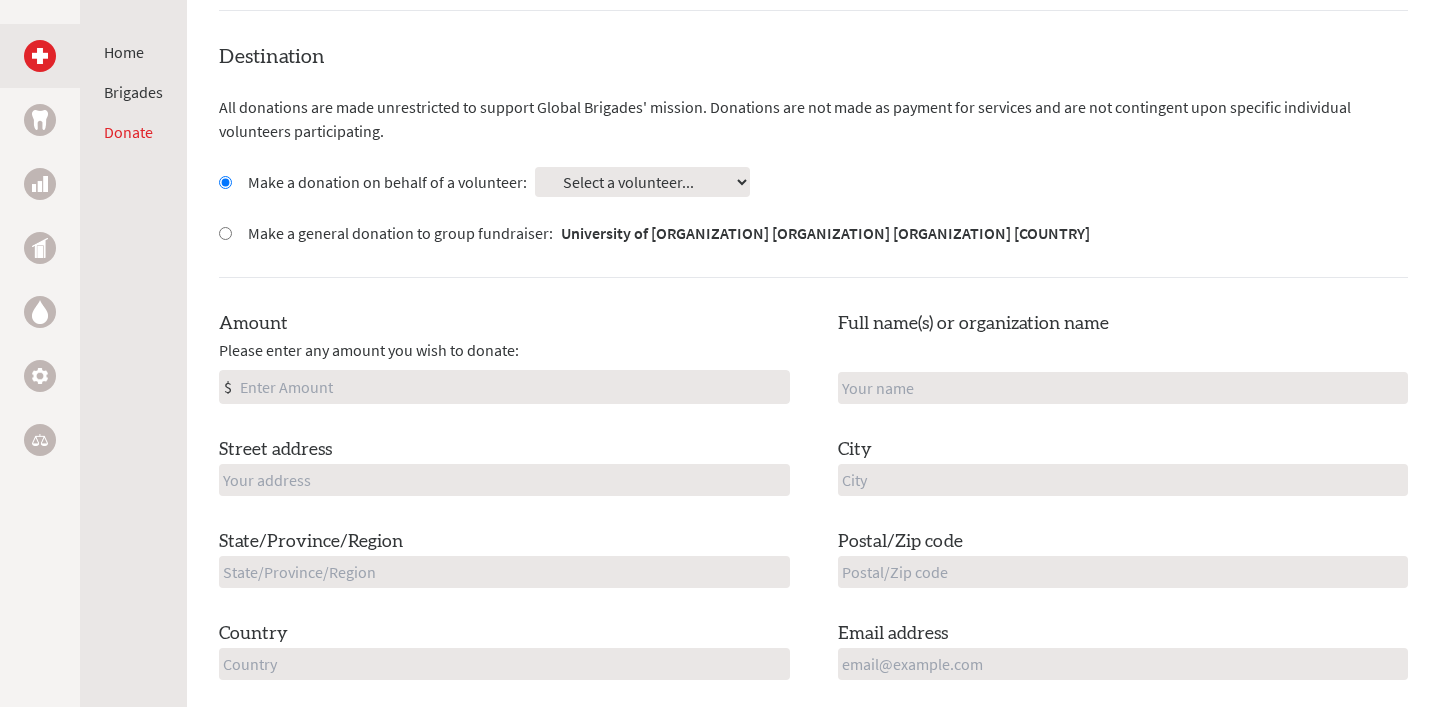 click on "Amount" at bounding box center (512, 387) 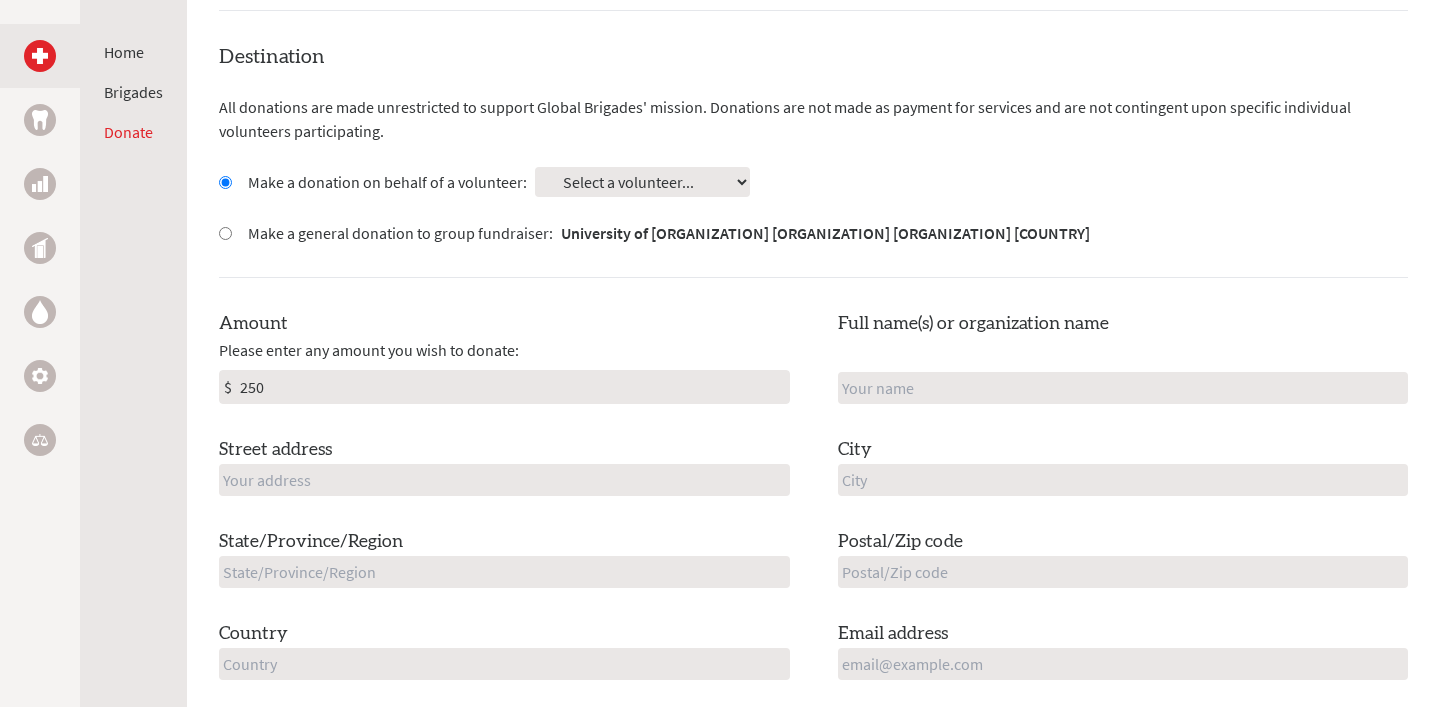 type on "250" 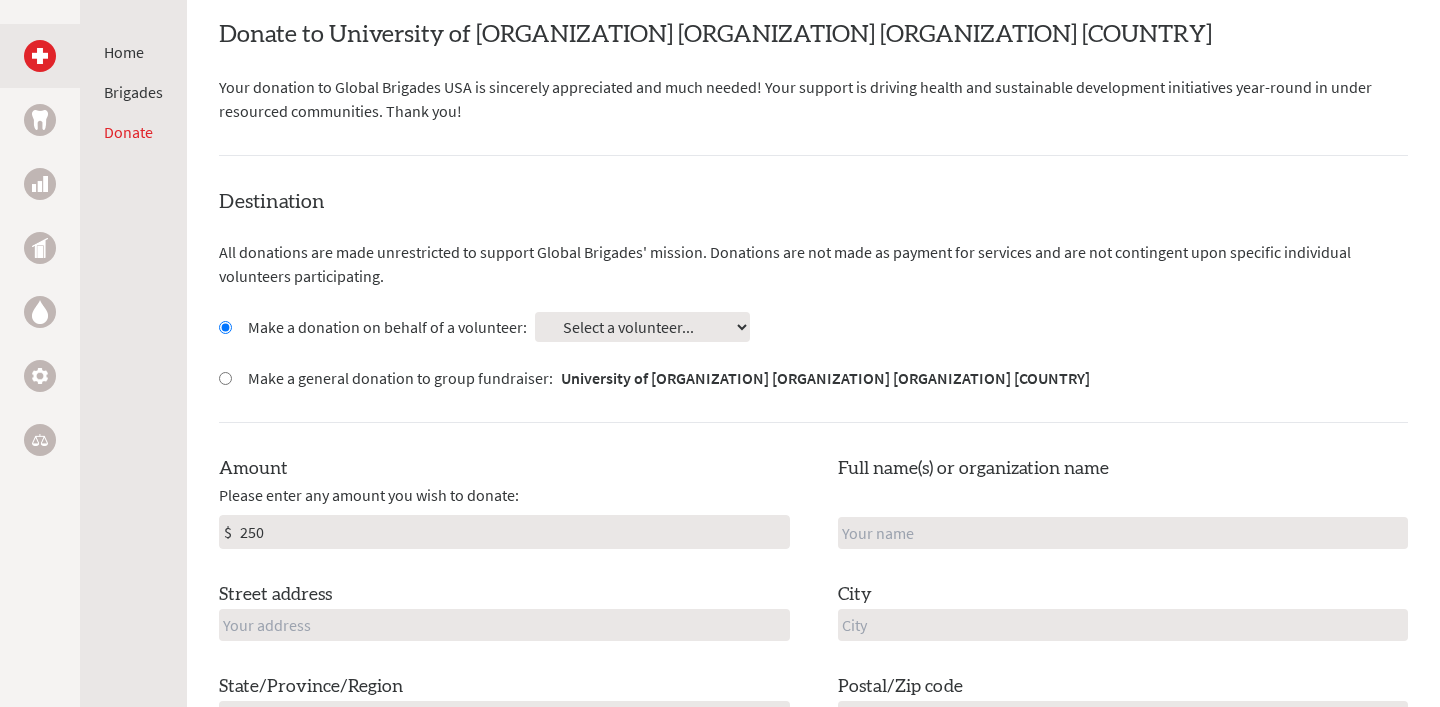 scroll, scrollTop: 345, scrollLeft: 0, axis: vertical 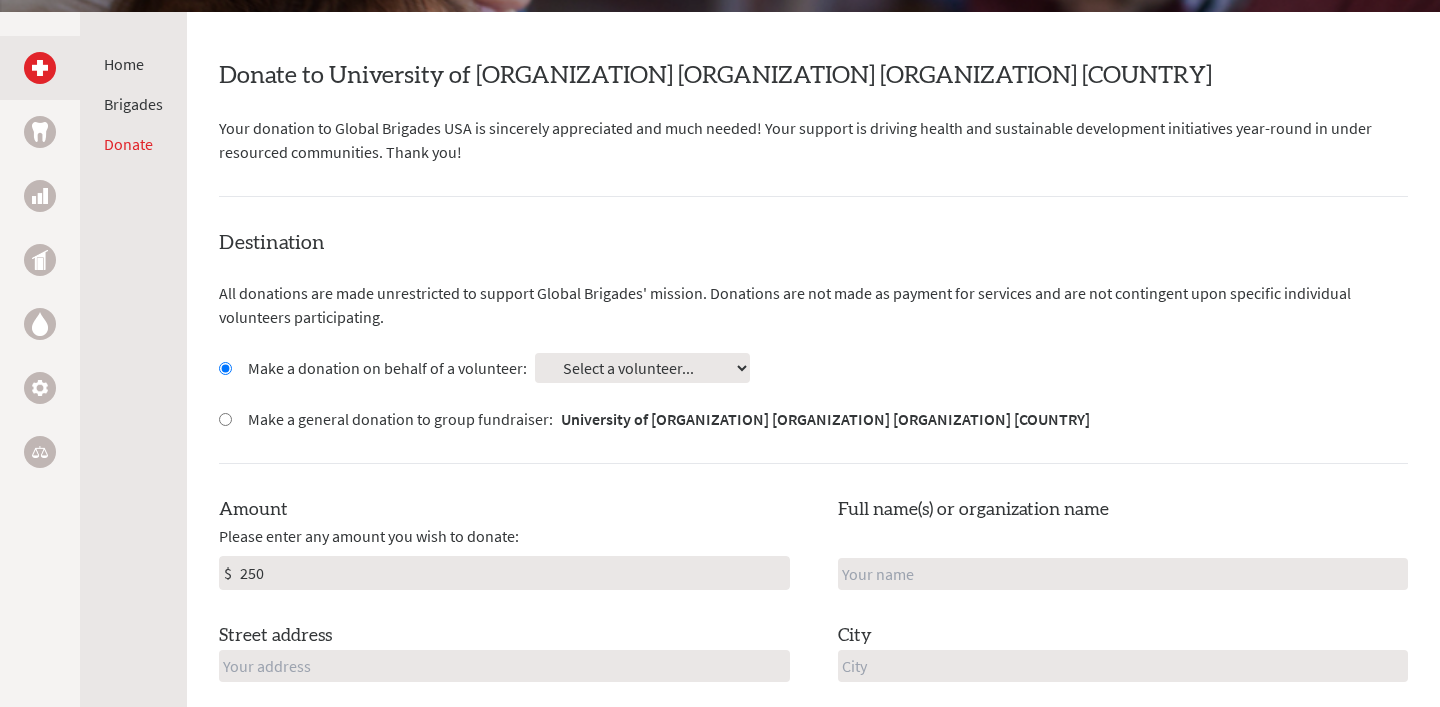 click on "Home Brigades Donate" at bounding box center [133, 104] 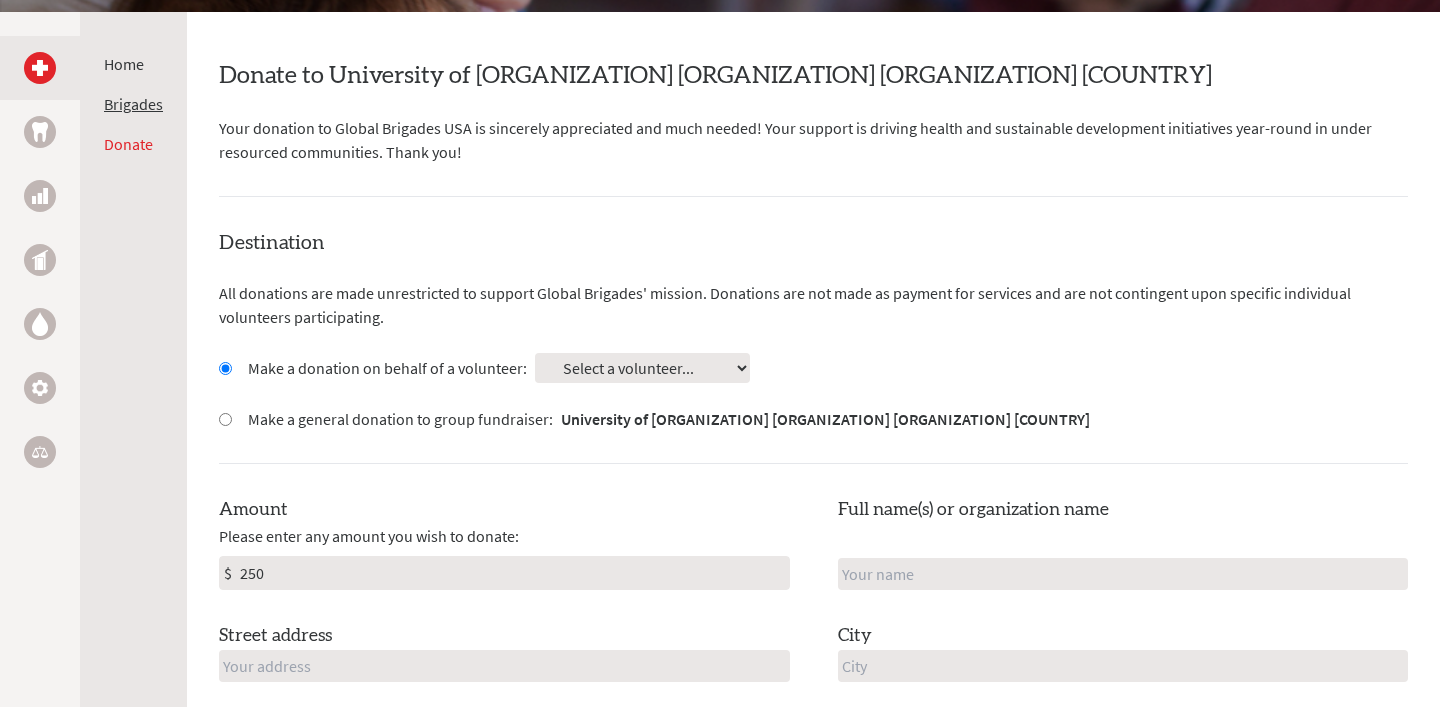 click on "Brigades" at bounding box center (133, 104) 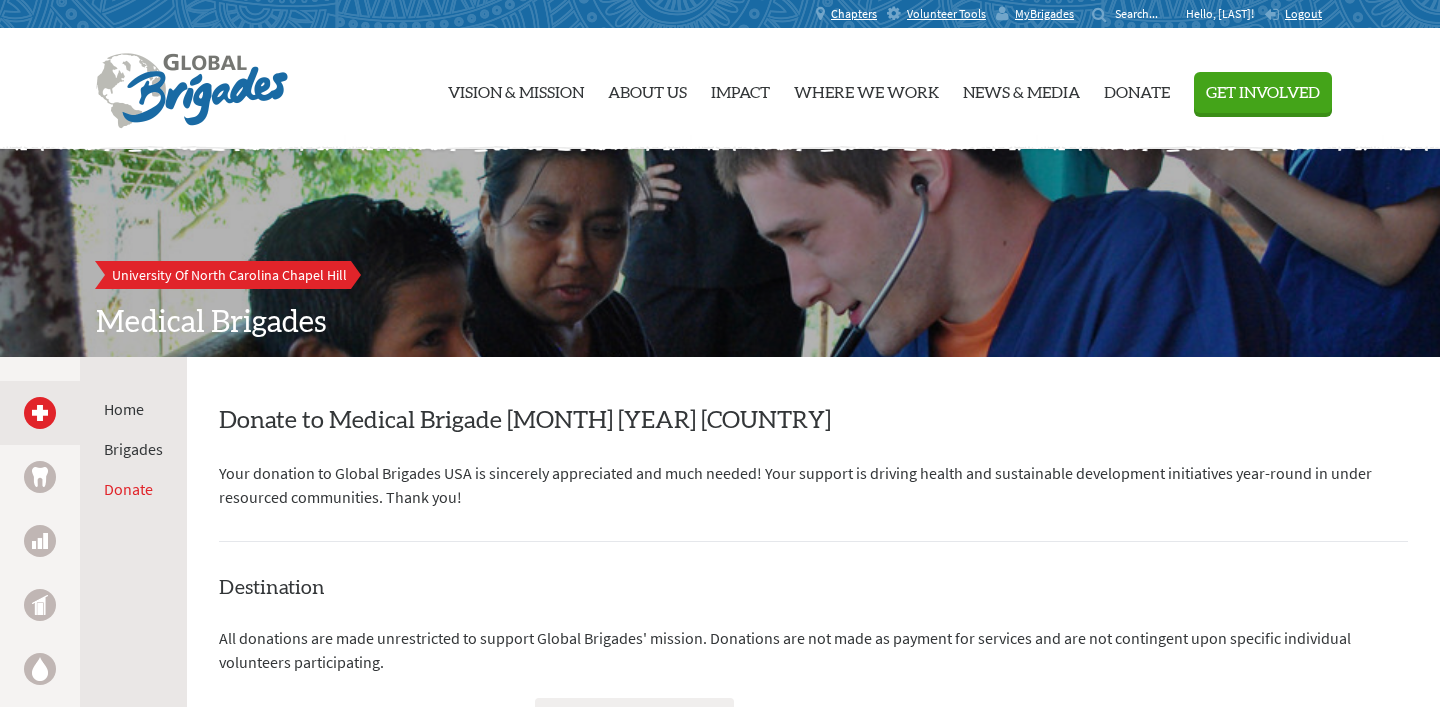 scroll, scrollTop: 0, scrollLeft: 0, axis: both 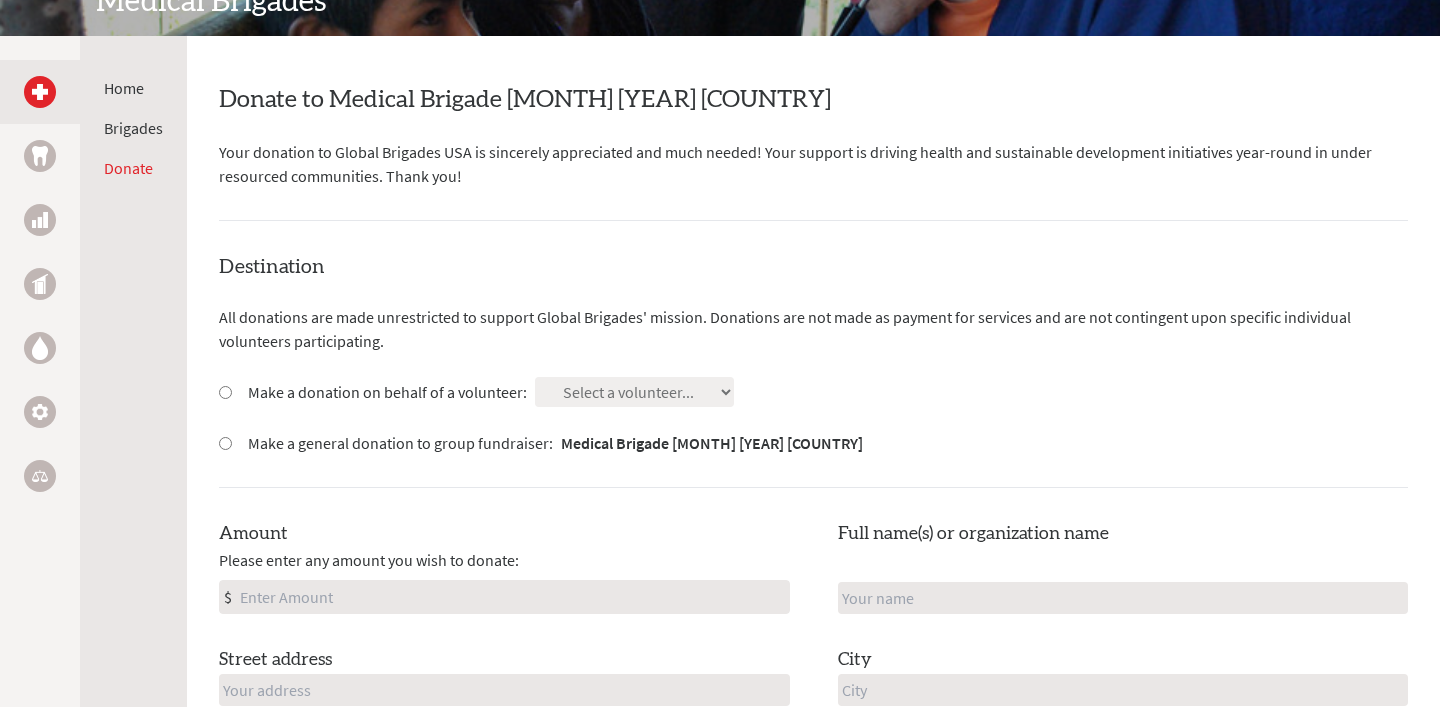 click on "Make a donation on behalf of a volunteer:" at bounding box center (387, 392) 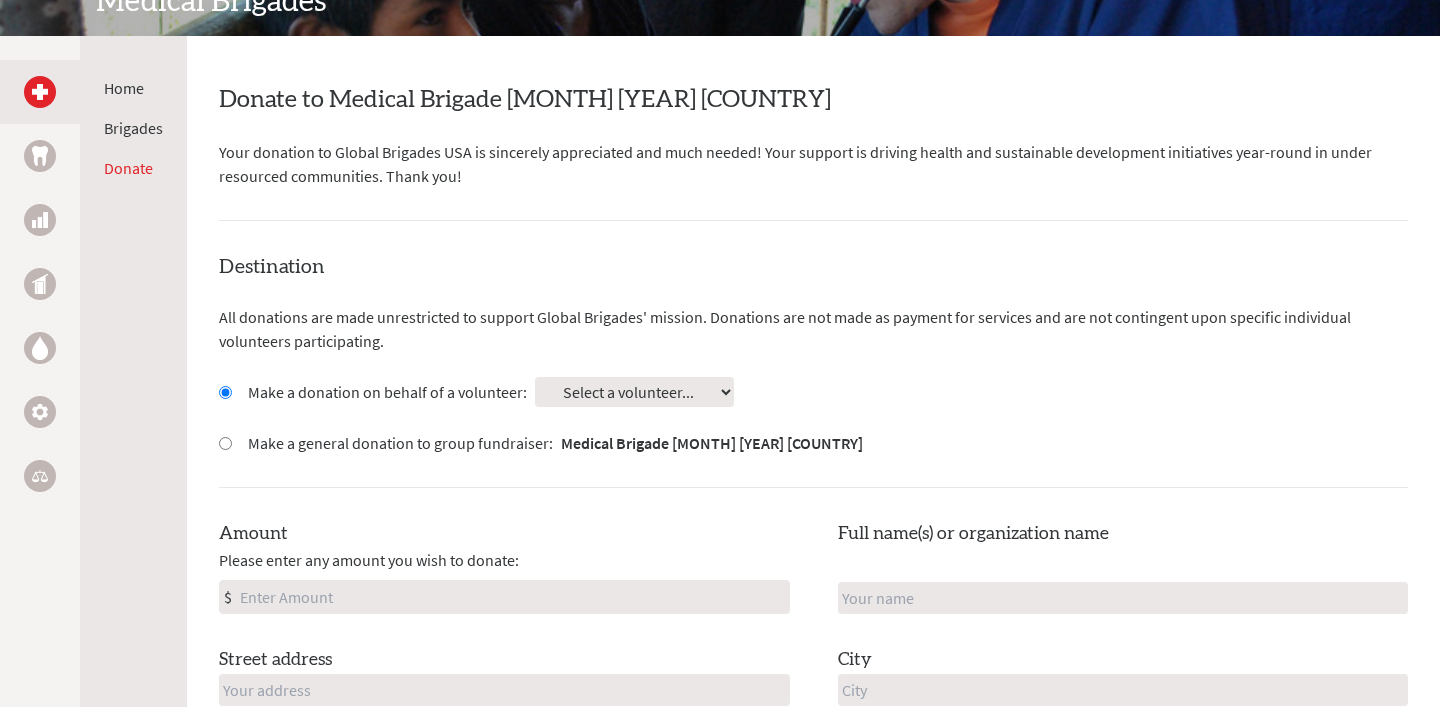 click on "Select a volunteer...
[FIRST] [LAST]
[FIRST] [LAST]
[FIRST] [LAST]
[FIRST] [LAST]
[FIRST] [LAST]-[LAST]
[FIRST] [LAST]
[FIRST] [LAST] [LAST]" at bounding box center (634, 392) 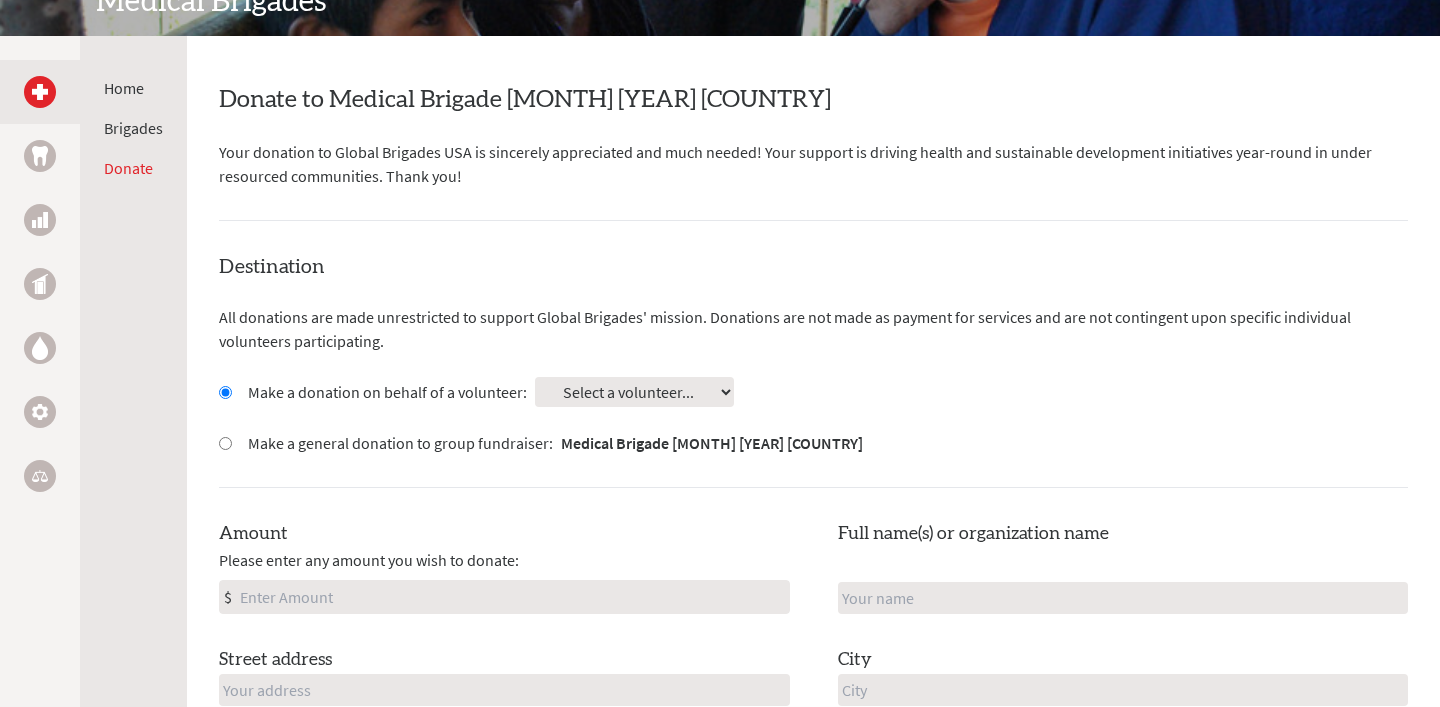 select on "[UUID]" 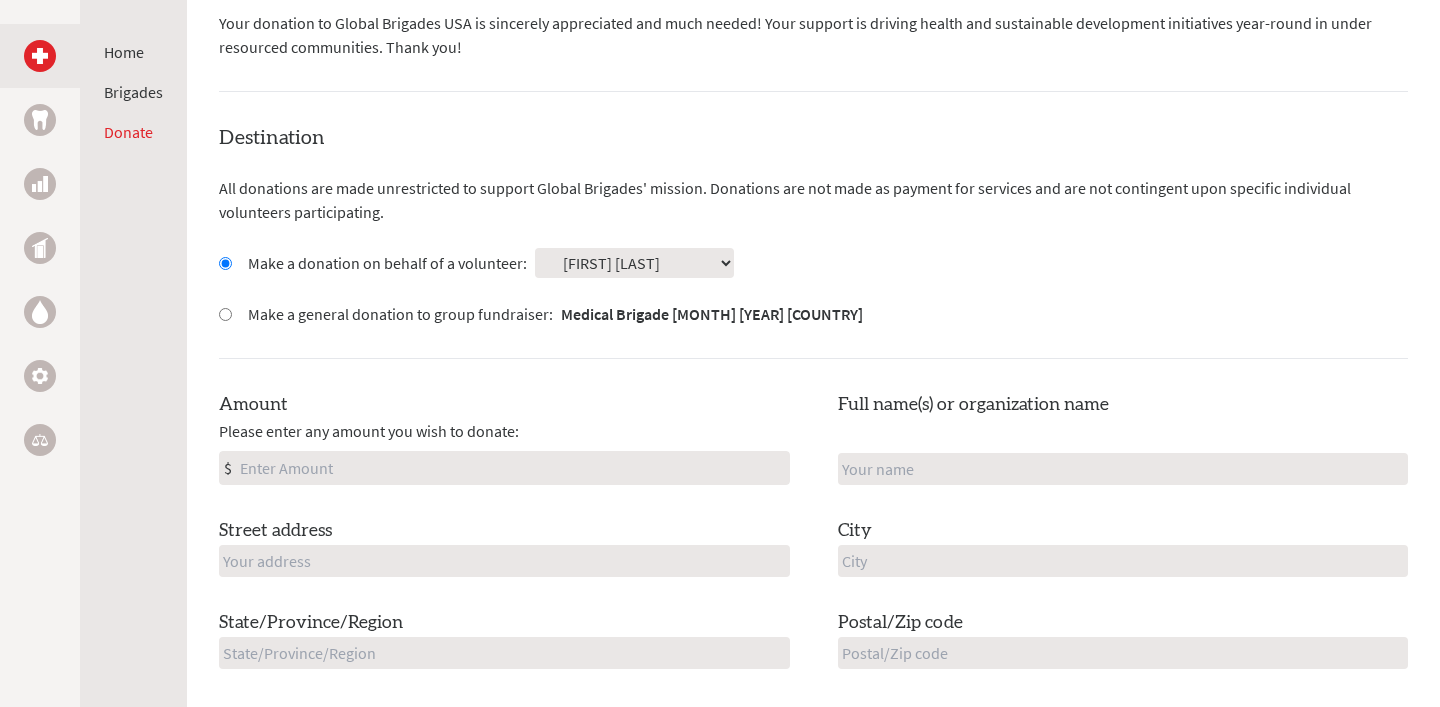scroll, scrollTop: 469, scrollLeft: 0, axis: vertical 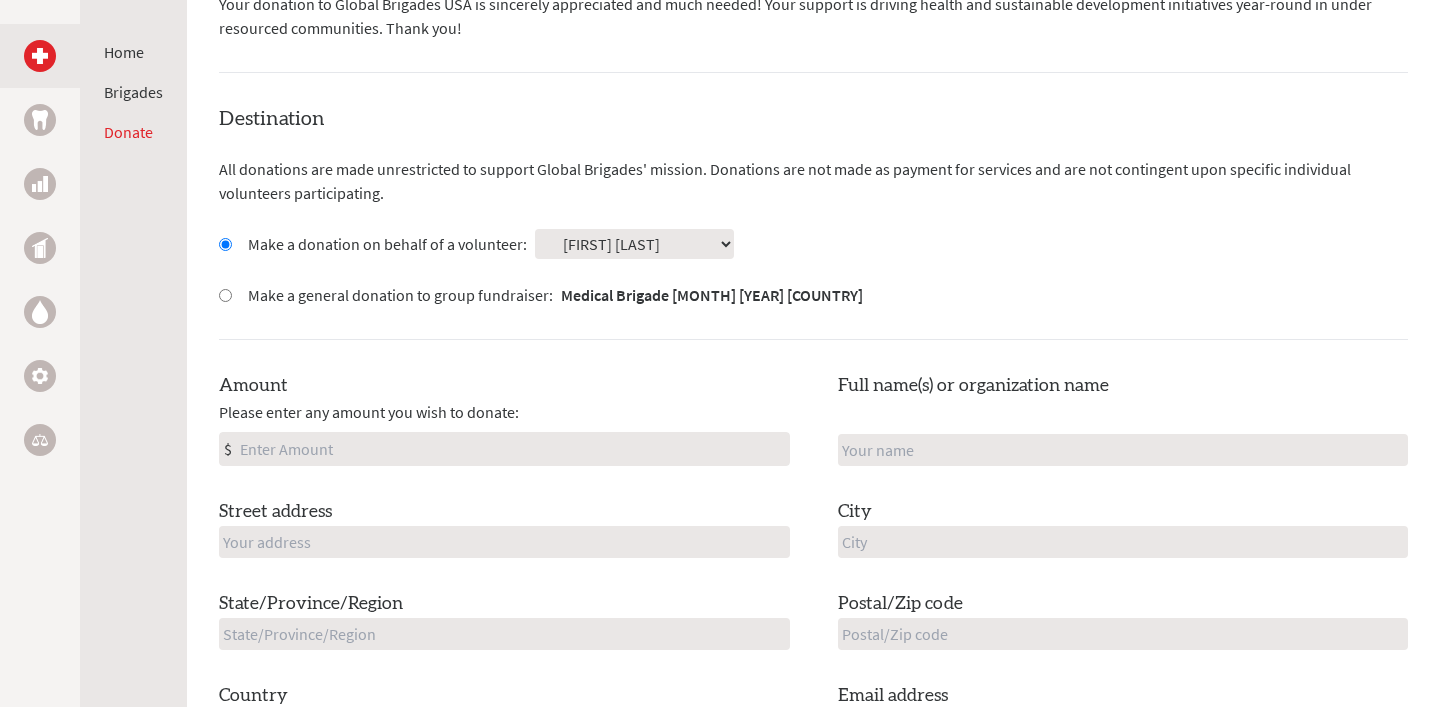 click on "Amount" at bounding box center (512, 449) 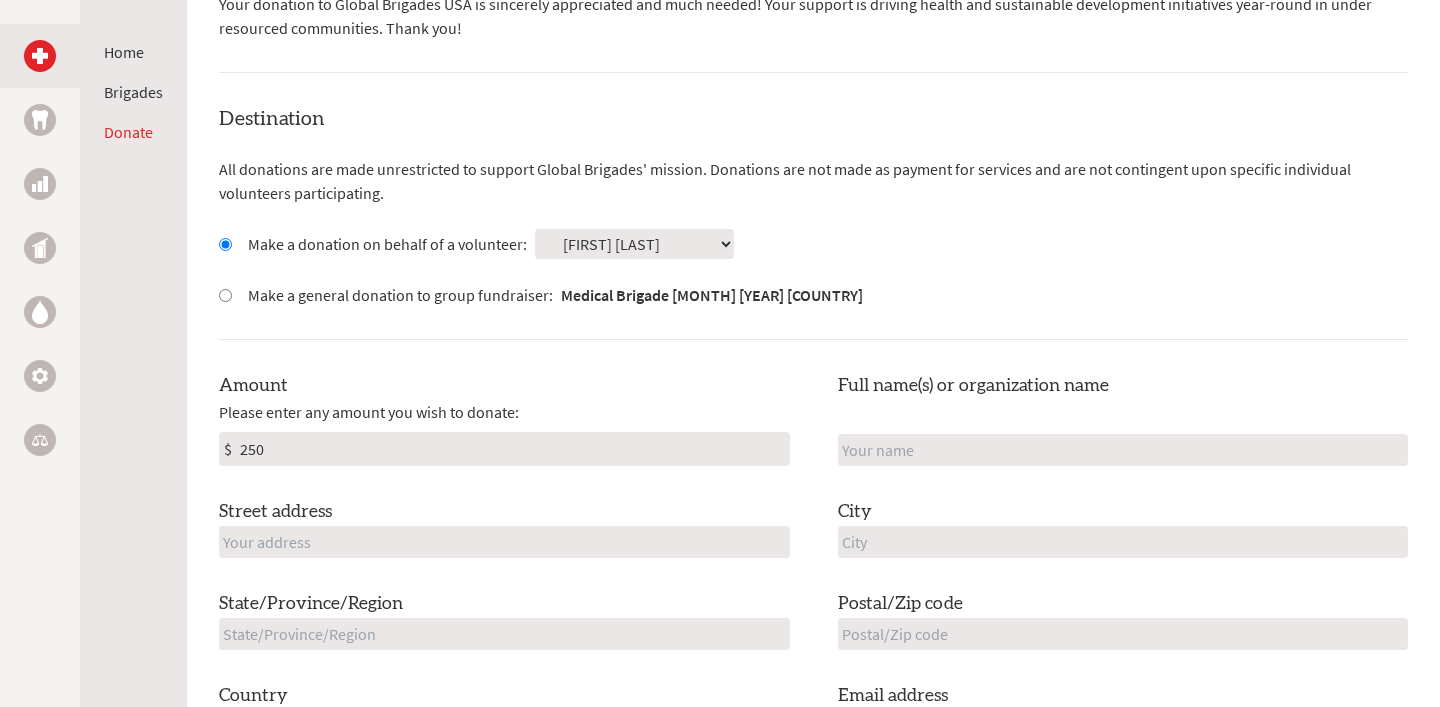 type on "250" 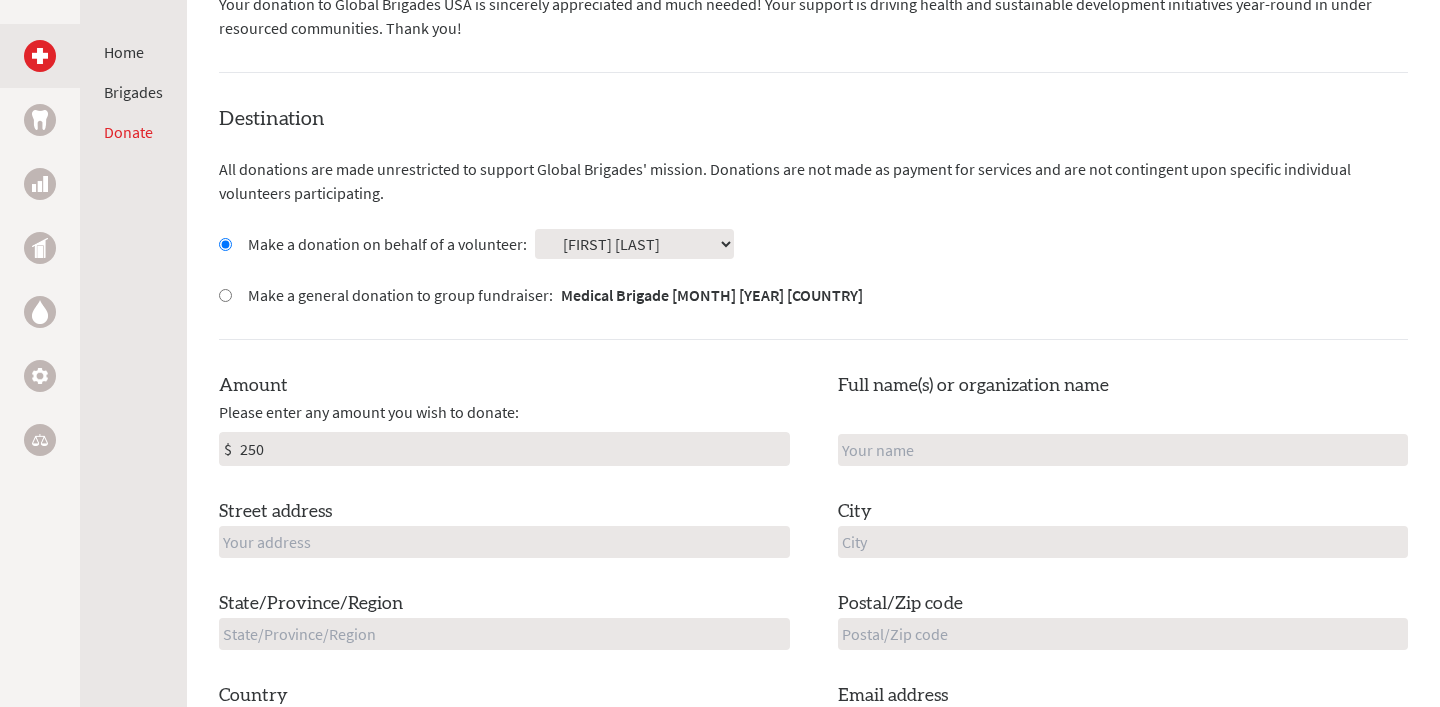 type on "[FIRST] [LAST]" 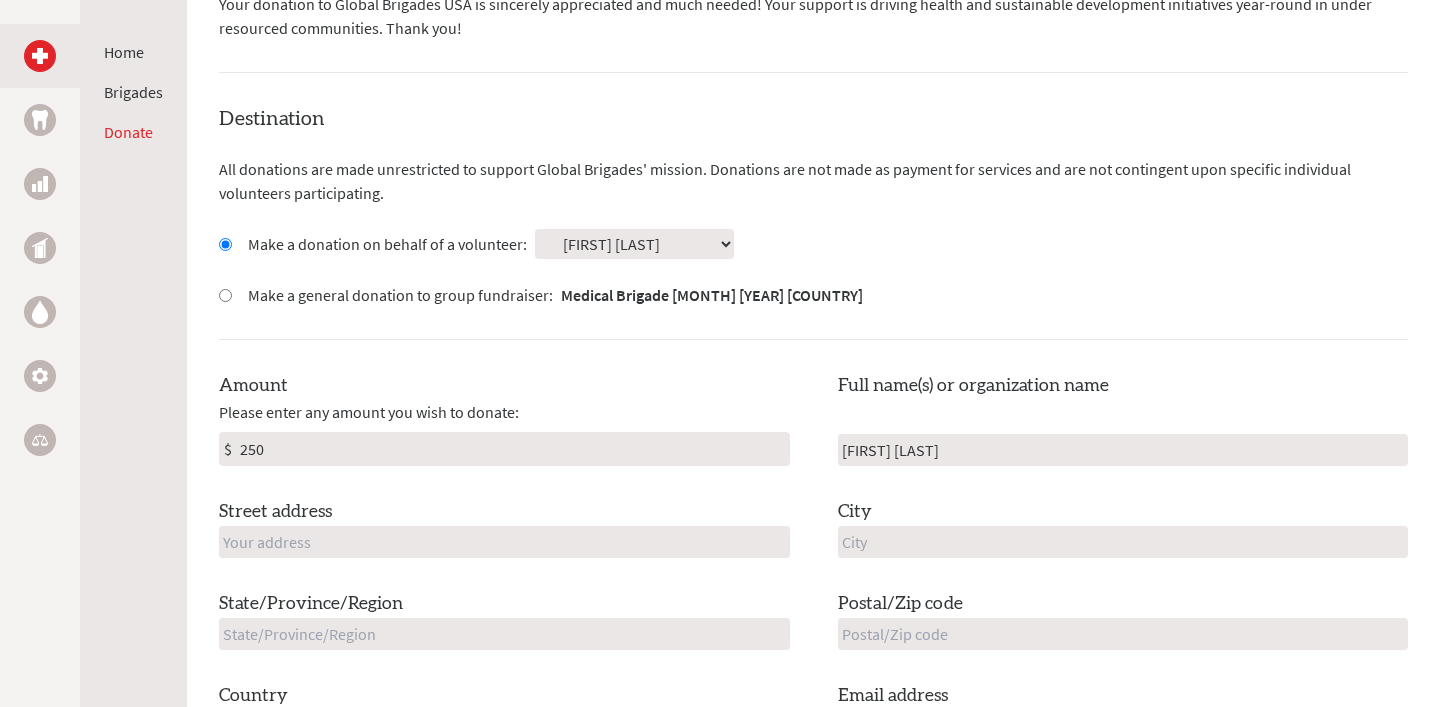 type on "9525 Pressley Drive NW" 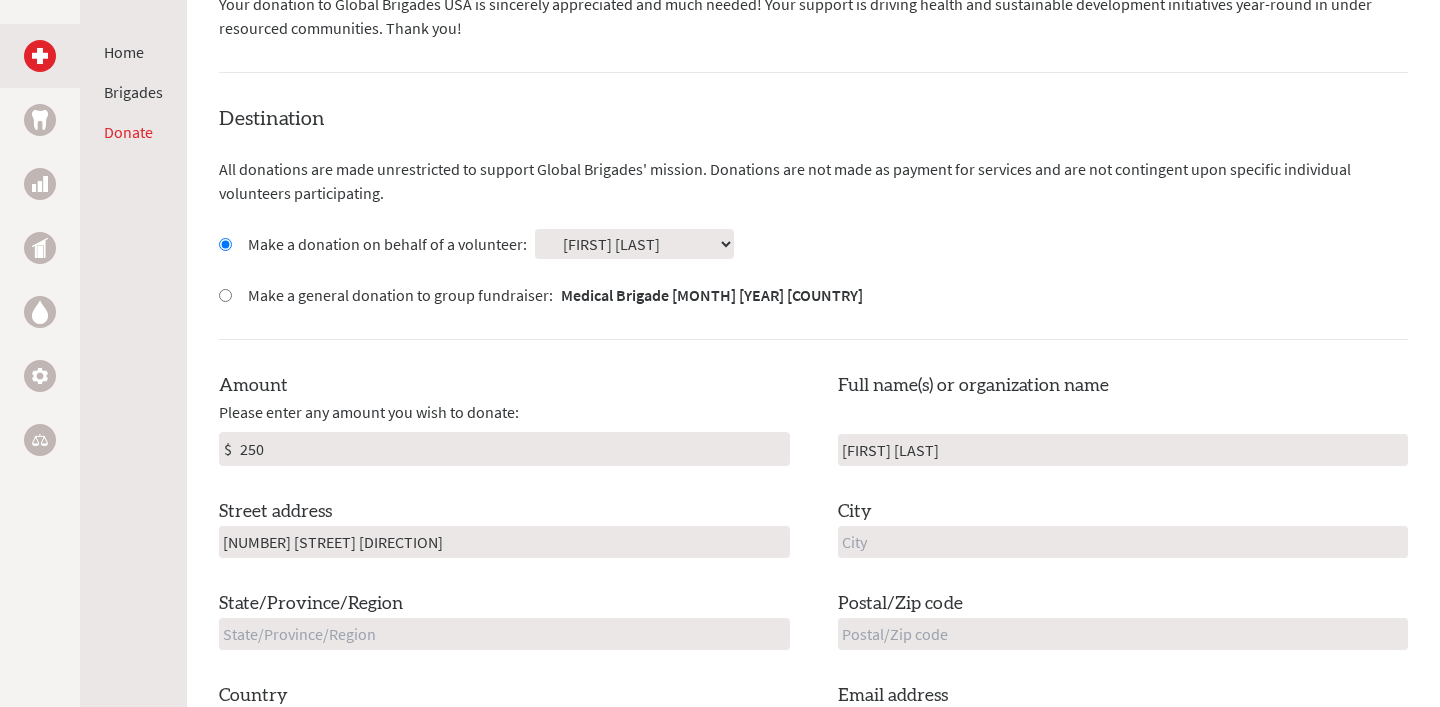 type on "Concord" 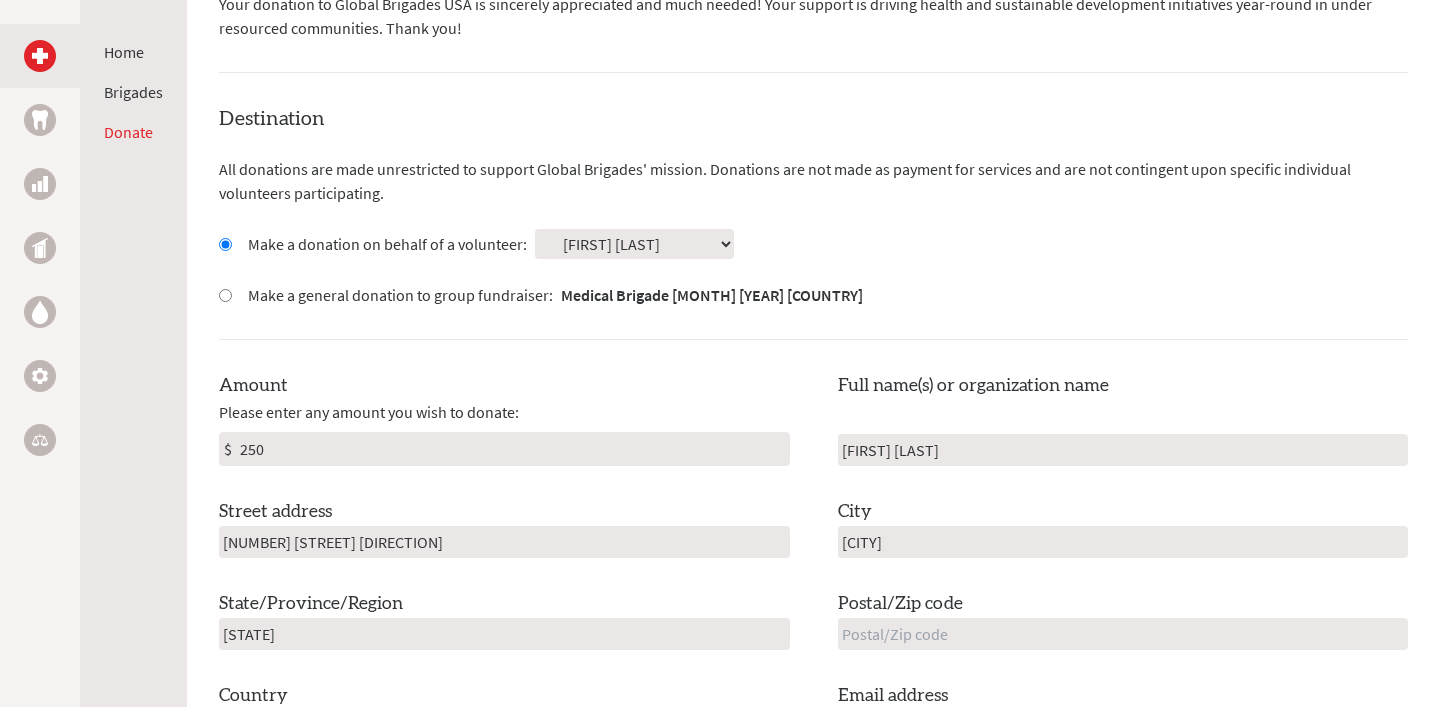 type on "28027" 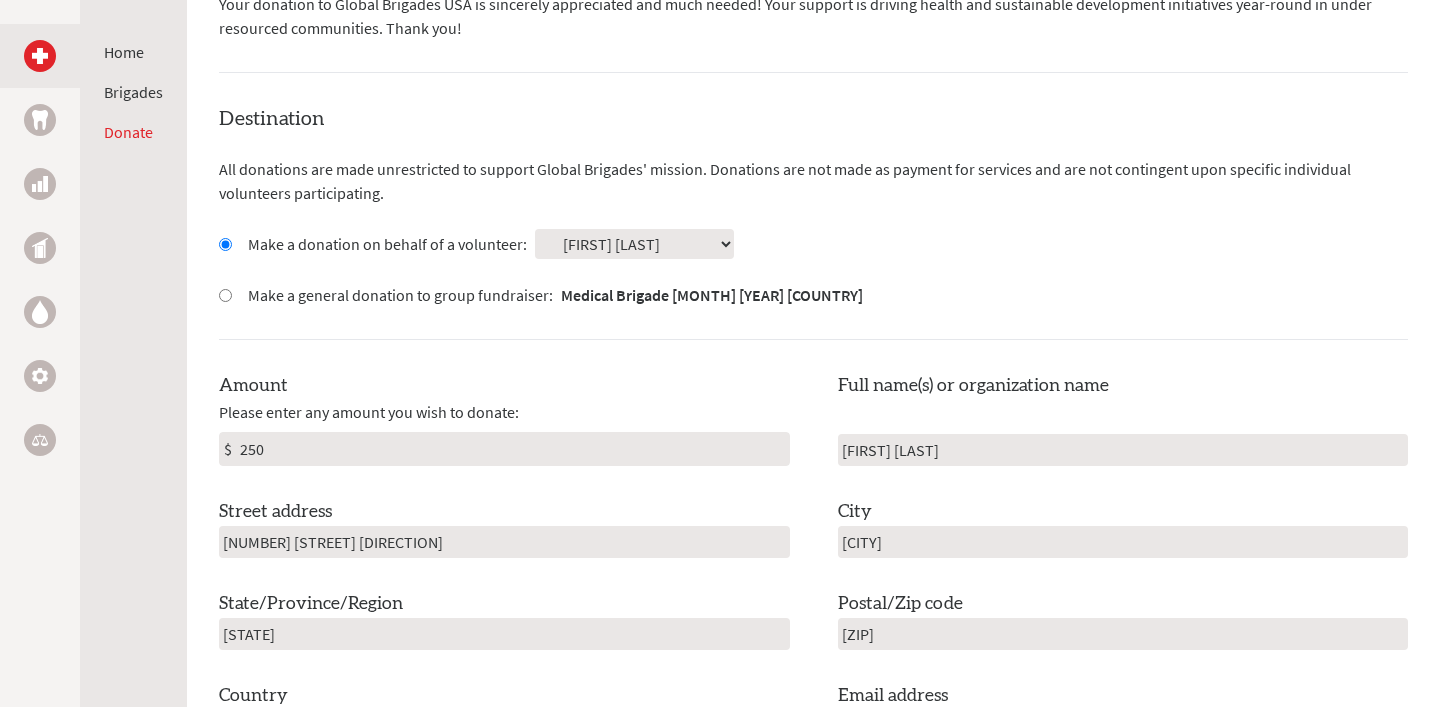type on "rraajesh@unc.edu" 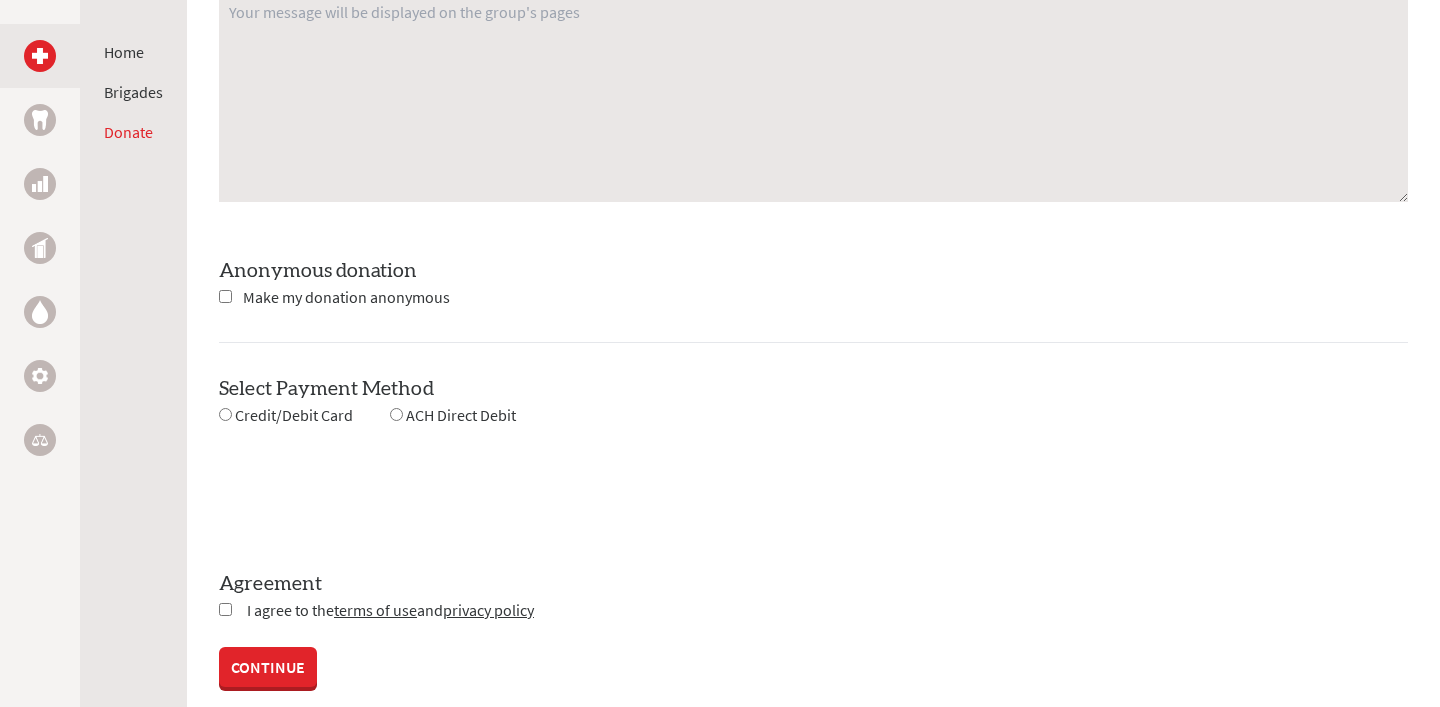 scroll, scrollTop: 1734, scrollLeft: 0, axis: vertical 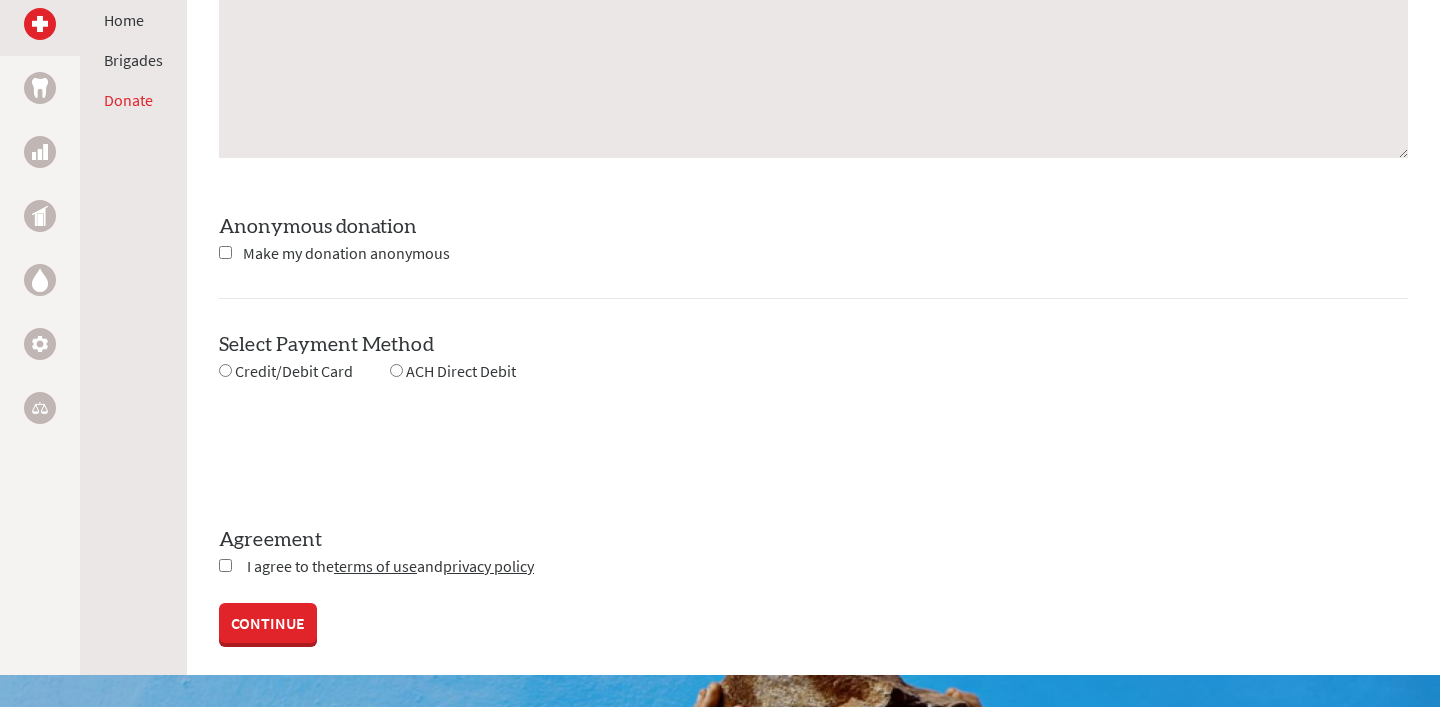 click on "Credit/Debit Card" at bounding box center [294, 371] 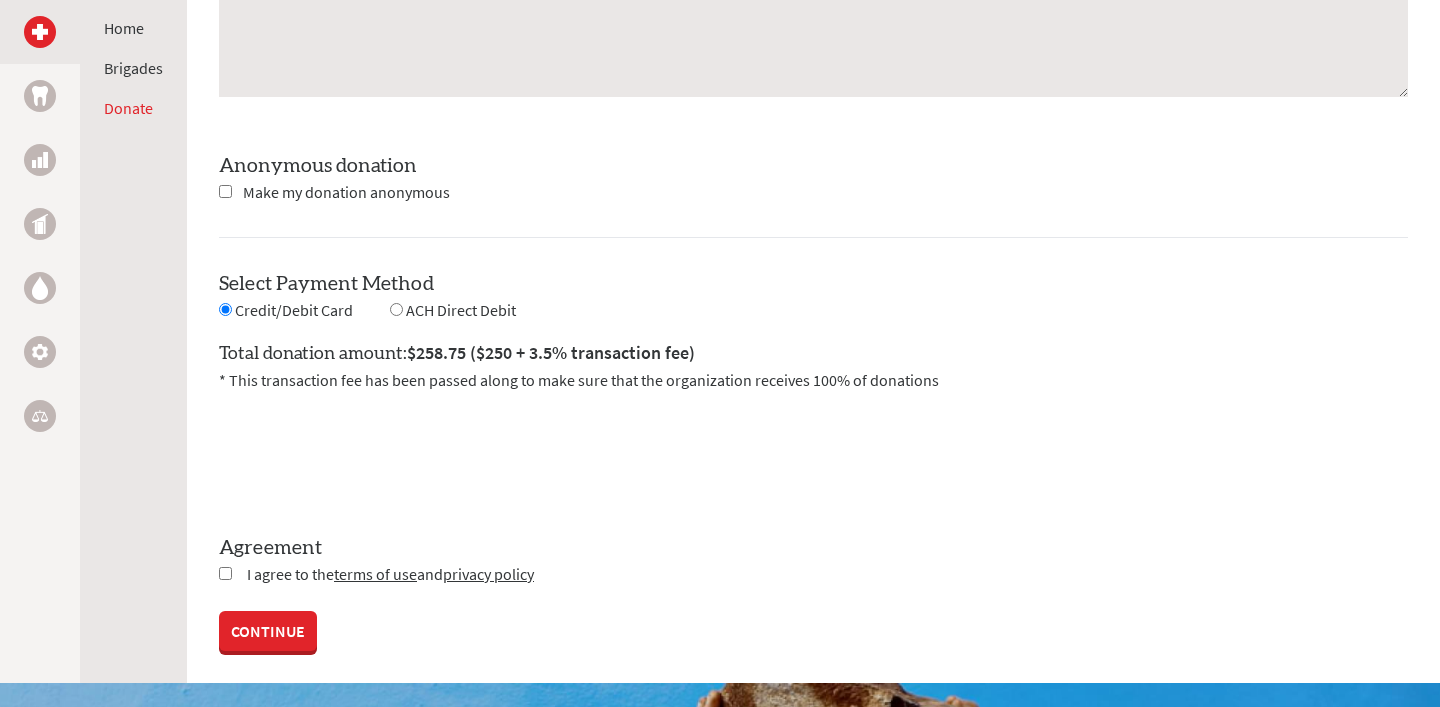 scroll, scrollTop: 1845, scrollLeft: 0, axis: vertical 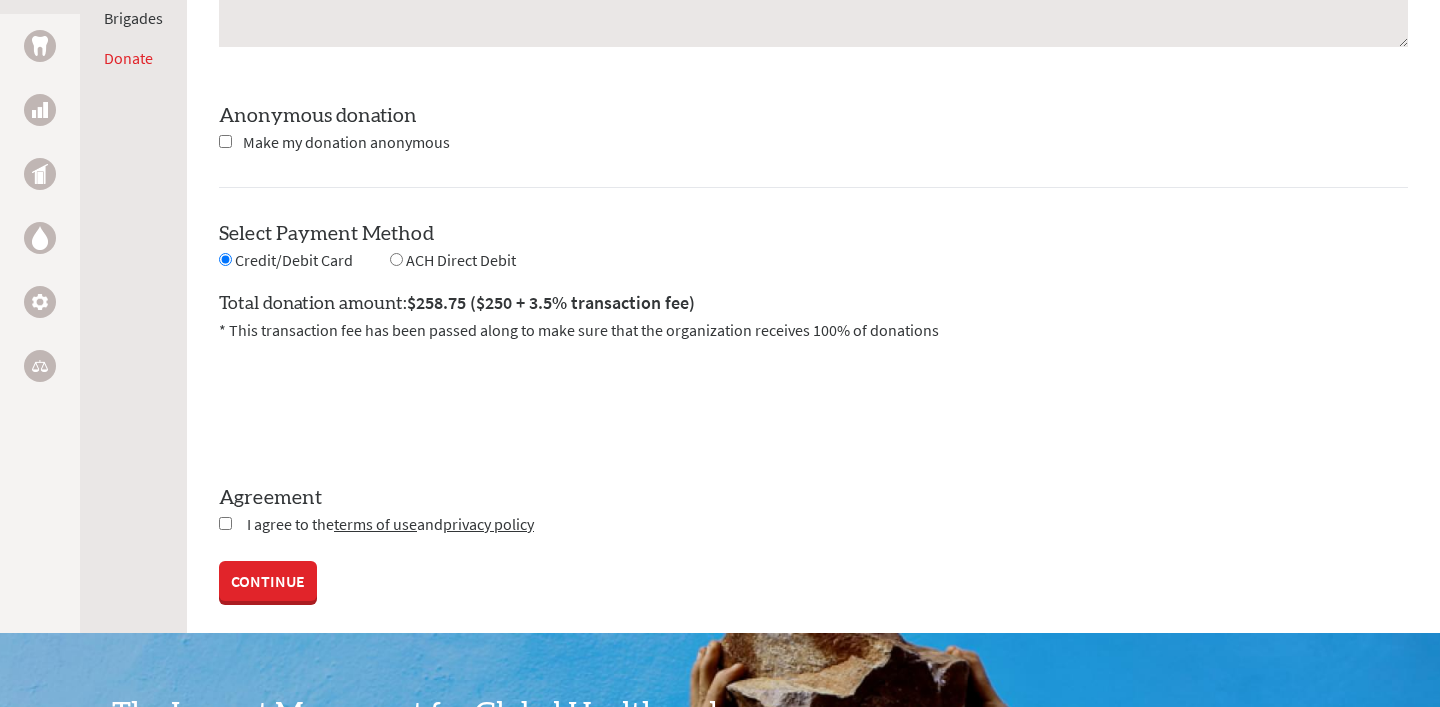 click on "I agree to the  terms of use  and  privacy policy" at bounding box center [390, 524] 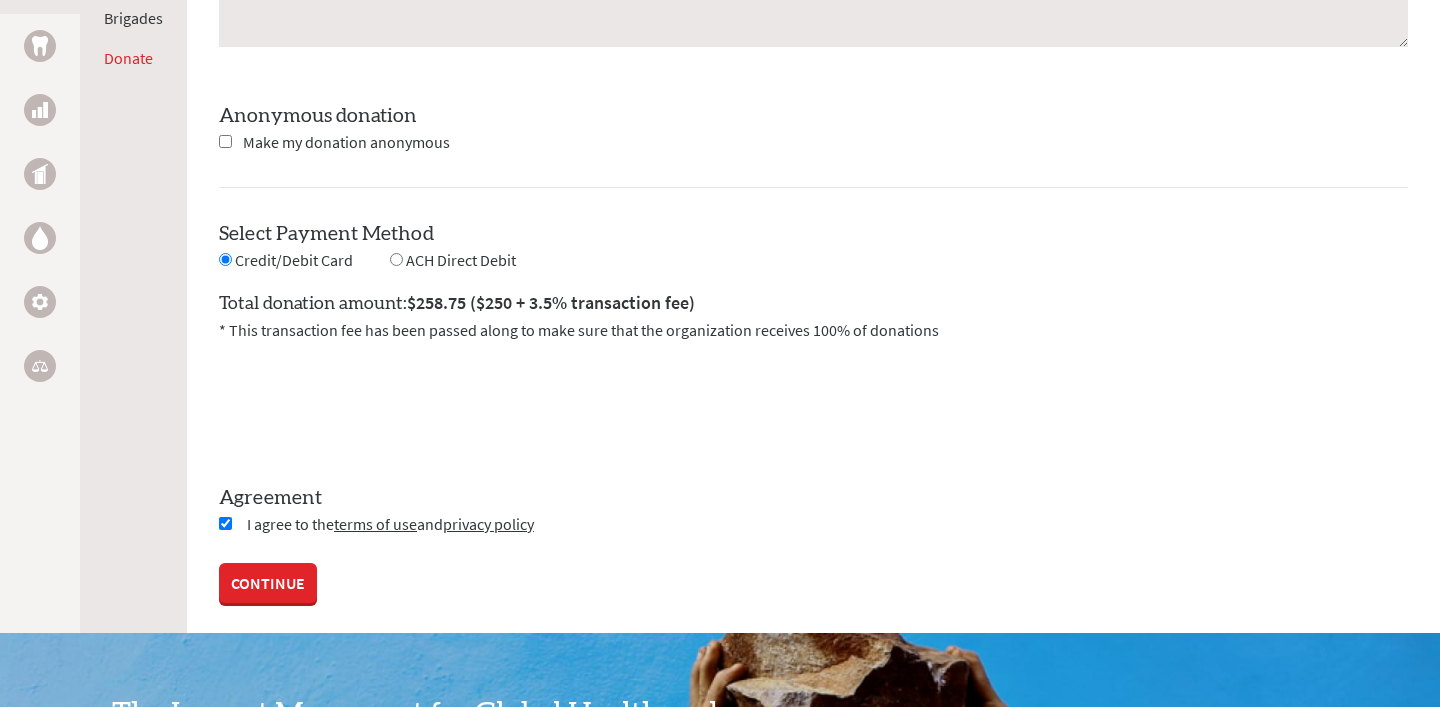 click on "CONTINUE" at bounding box center [268, 583] 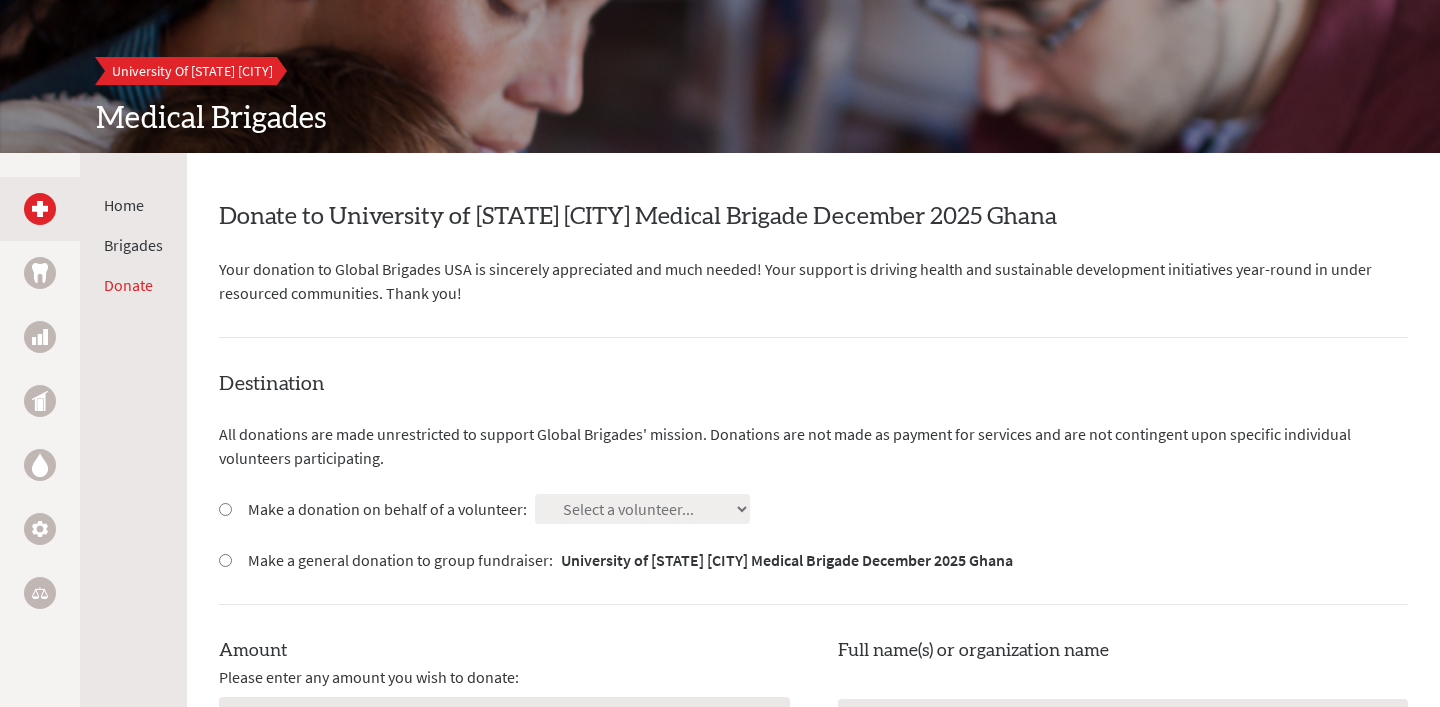 scroll, scrollTop: 270, scrollLeft: 0, axis: vertical 